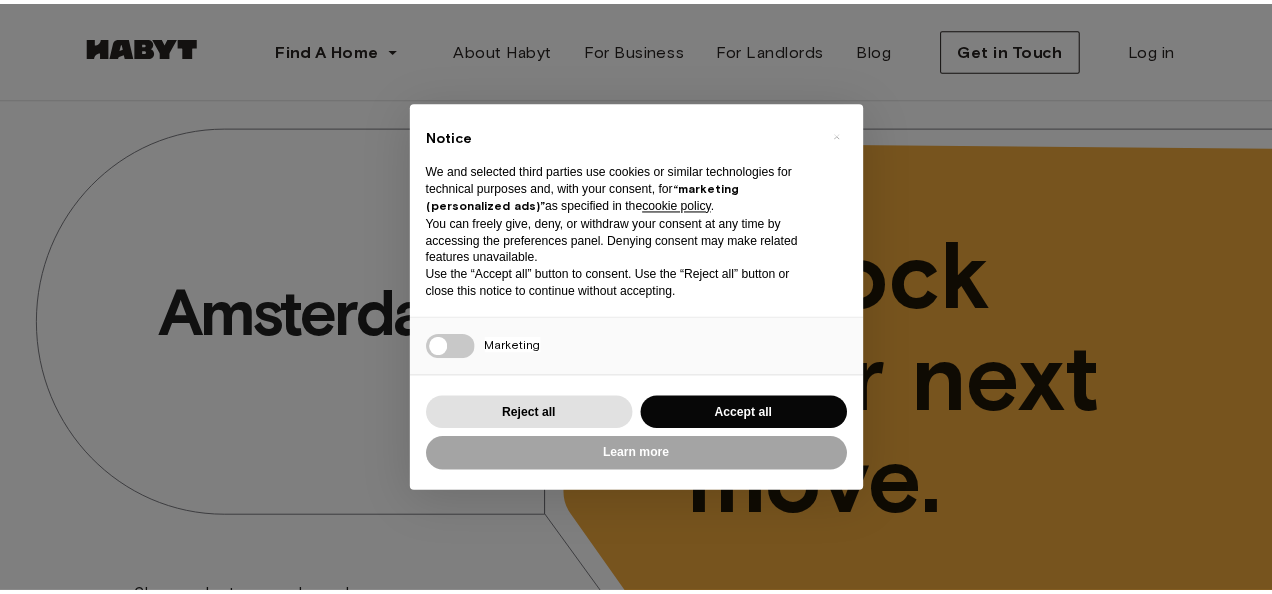 scroll, scrollTop: 0, scrollLeft: 0, axis: both 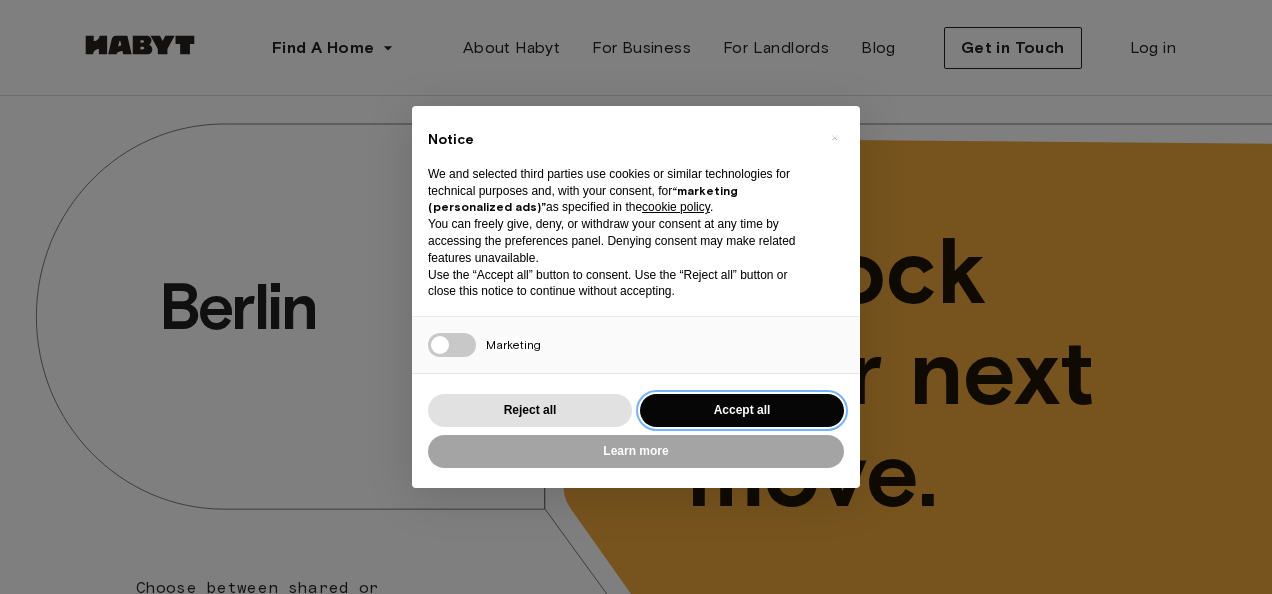 click on "Accept all" at bounding box center (742, 410) 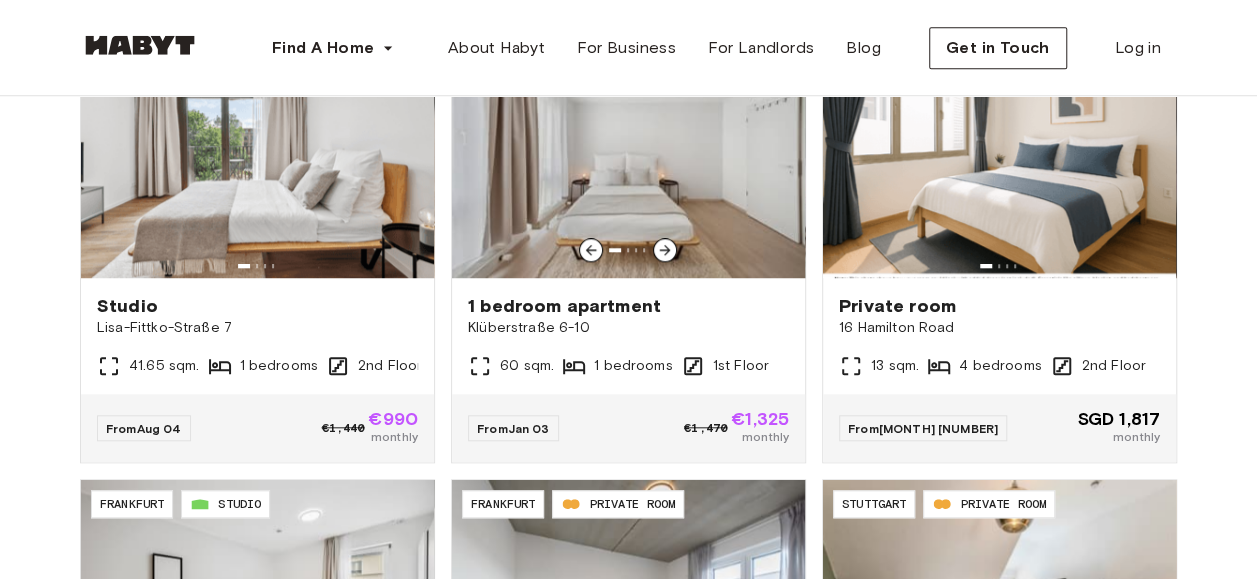 scroll, scrollTop: 786, scrollLeft: 0, axis: vertical 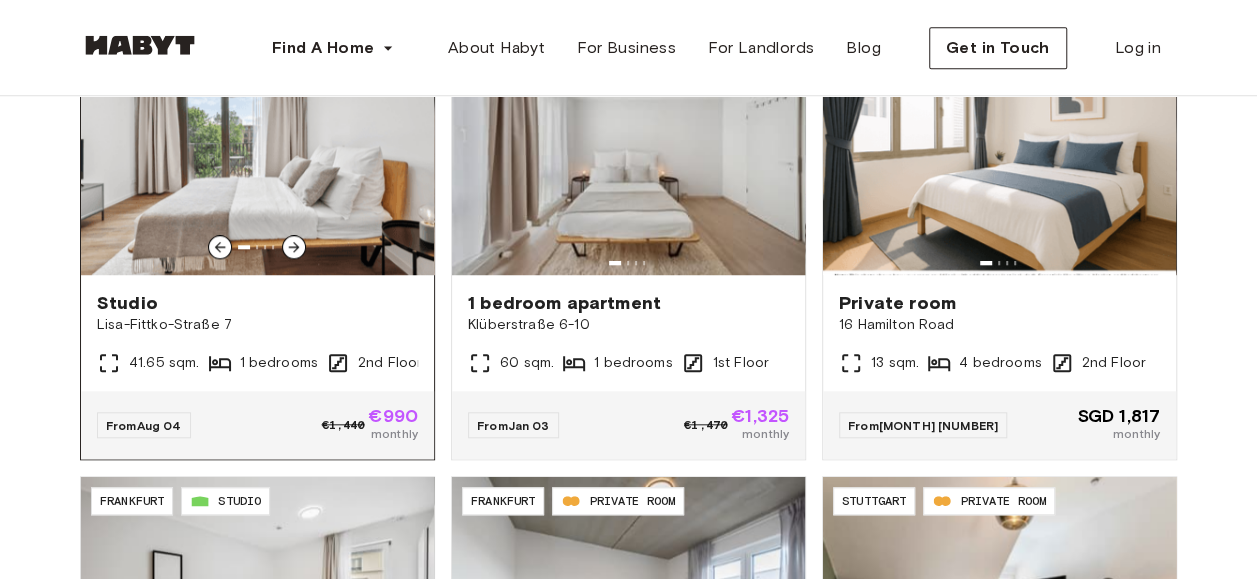 click at bounding box center [257, 155] 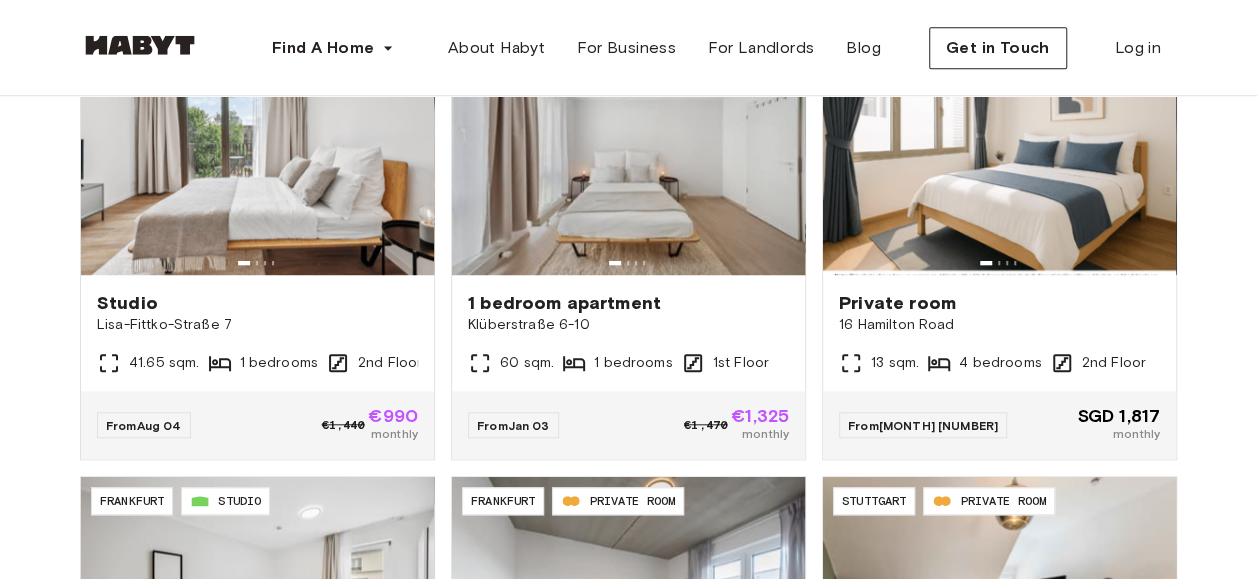 click on "Find A Home Europe Amsterdam Berlin Frankfurt Hamburg Lisbon Madrid Milan Modena Paris Turin Munich Rotterdam Stuttgart Dusseldorf Cologne Zurich The Hague Graz Brussels Leipzig Asia Hong Kong Singapore Seoul Phuket Tokyo About Habyt For Business For Landlords Blog Get in Touch Log in Phuket ​ ​ Choose between shared or private living in our worldwide locations. Bring your luggage, we'll take care of the rest. Unlock your next move. DE-01-490-202-001 Berlin STUDIO Studio Lisa-Fittko-Straße 7 41.65 sqm. 1 bedrooms 2nd Floor From  Aug 04 €1,440 €990 monthly DE-04-070-024-01 Frankfurt PRIVATE APARTMENT 1 bedroom apartment Klüberstraße 6-10 60 sqm. 1 bedrooms 1st Floor From  Jan 03 €1,470 €1,325 monthly SG-01-001-001-03 Singapore PRIVATE ROOM Private room 16 Hamilton Road 13 sqm. 4 bedrooms 2nd Floor From  Jan 21 SGD 1,817 monthly DE-04-070-015-01 Frankfurt STUDIO Studio Klüberstraße 6-10 21 sqm. 1 bedrooms 3rd Floor From  Sep 04 €1,195 €935 monthly DE-04-037-026-03Q Frankfurt PRIVATE ROOM" at bounding box center [628, 2219] 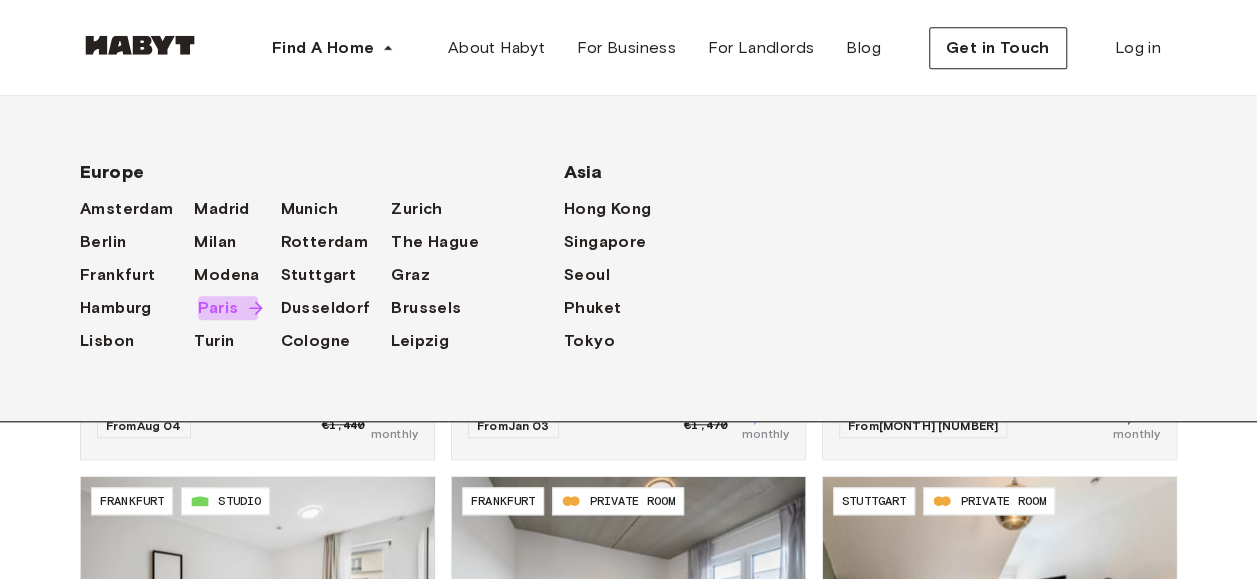 click on "Paris" at bounding box center (218, 308) 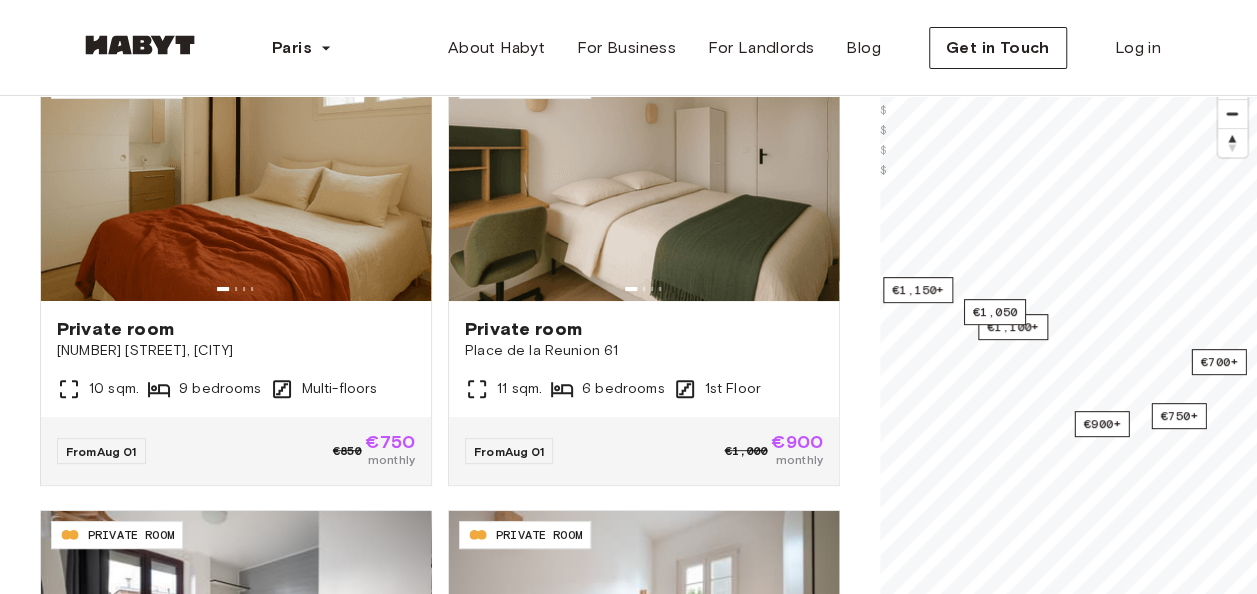 scroll, scrollTop: 218, scrollLeft: 0, axis: vertical 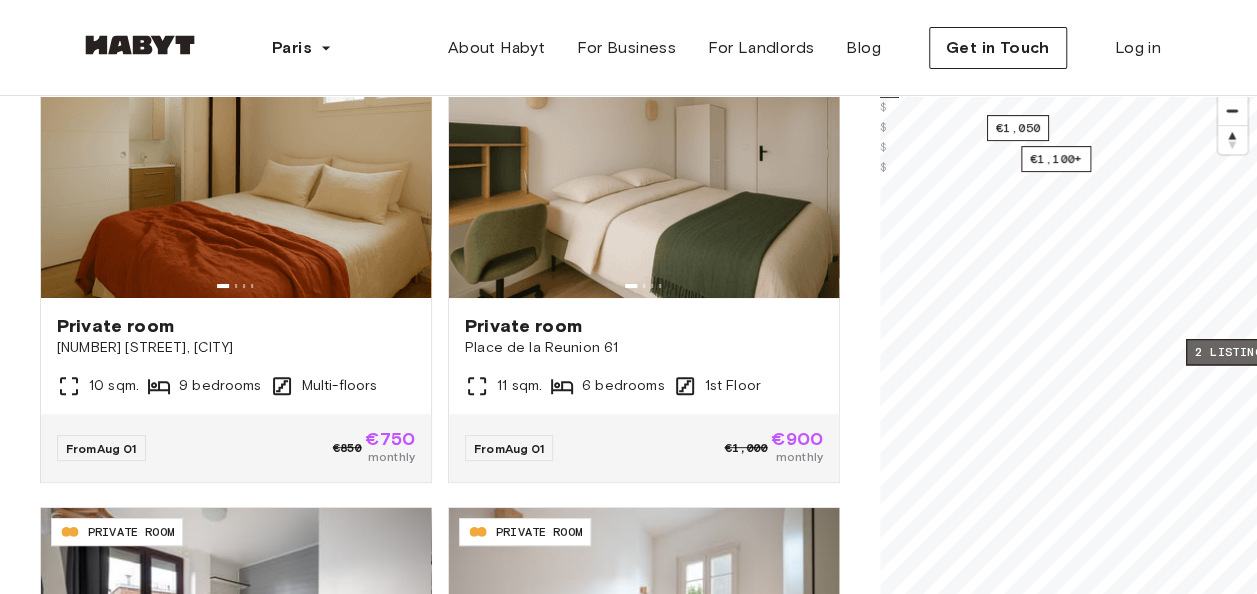 click on "2 listings" at bounding box center (1232, 352) 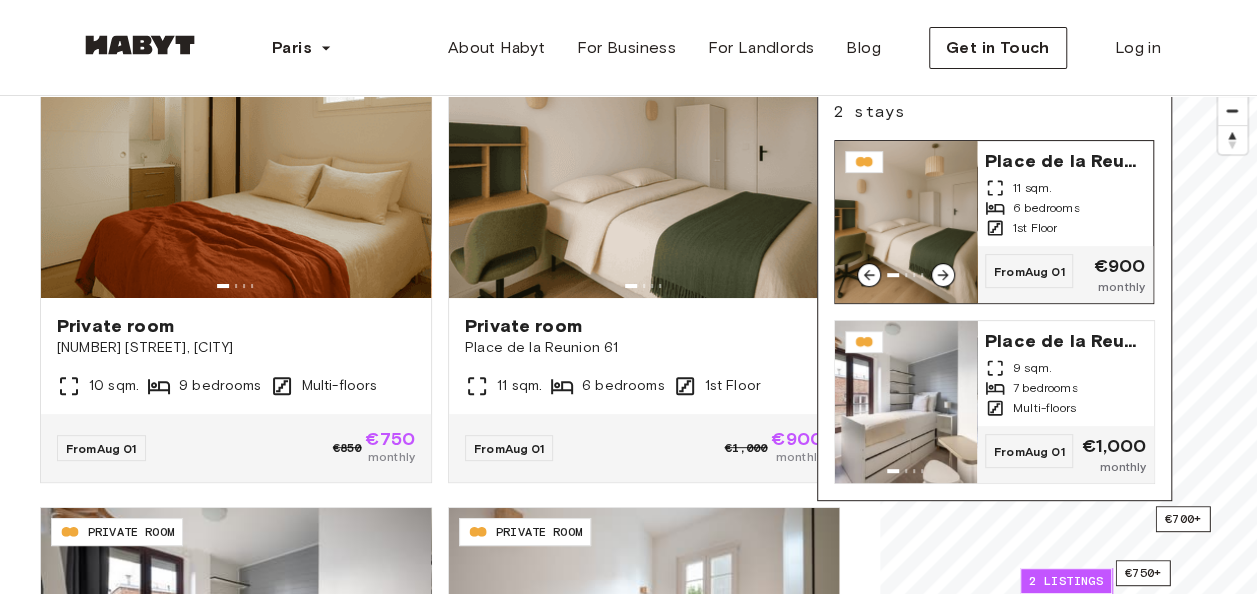 scroll, scrollTop: 0, scrollLeft: 0, axis: both 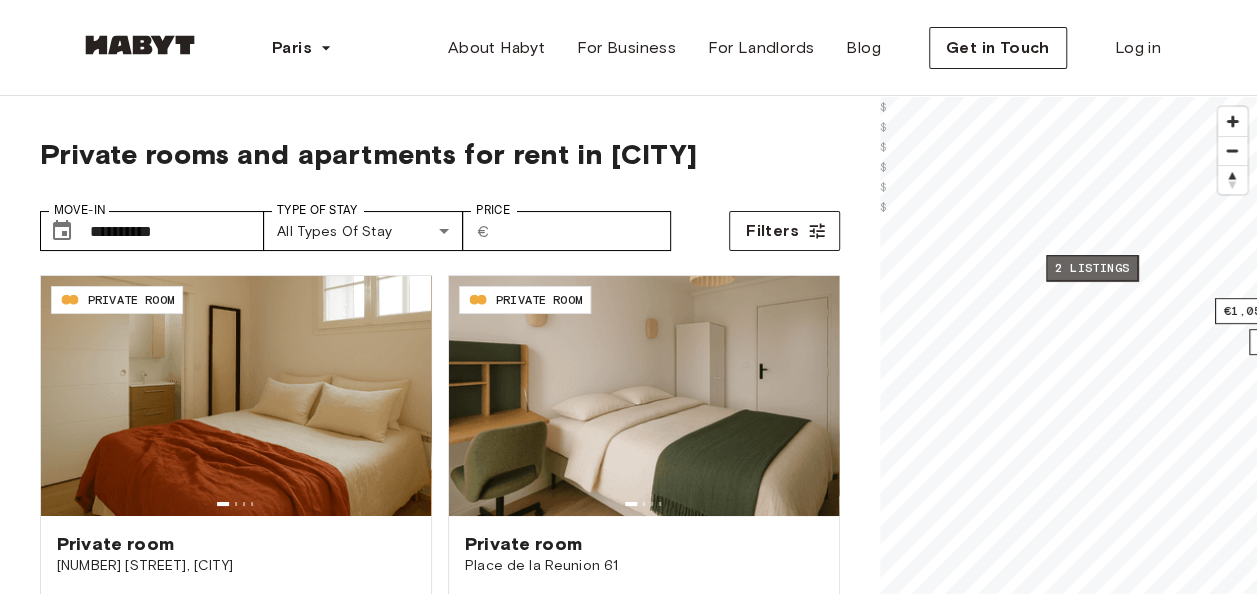 click on "2 listings" at bounding box center (1092, 268) 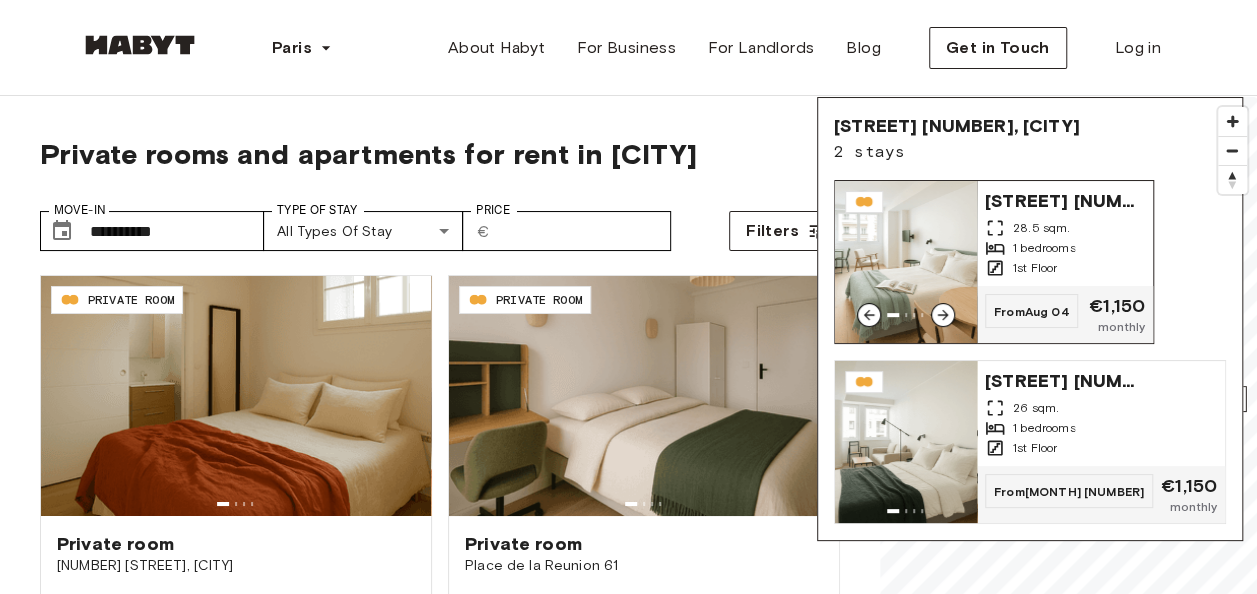click on "[STREET] [NUMBER], [CITY]" at bounding box center [1065, 199] 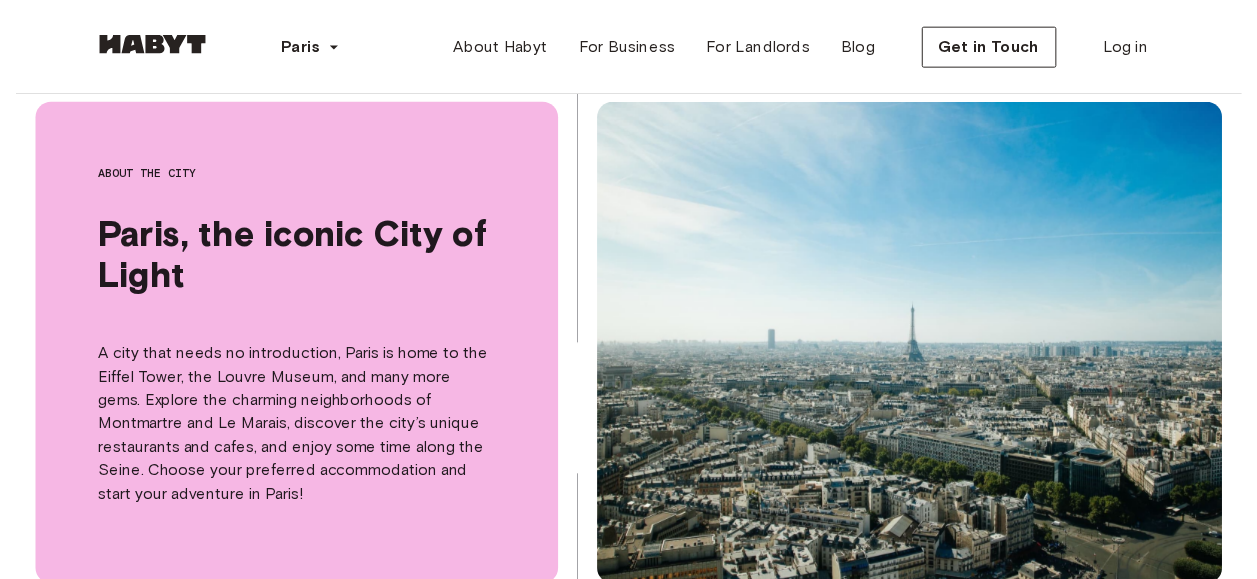 scroll, scrollTop: 0, scrollLeft: 0, axis: both 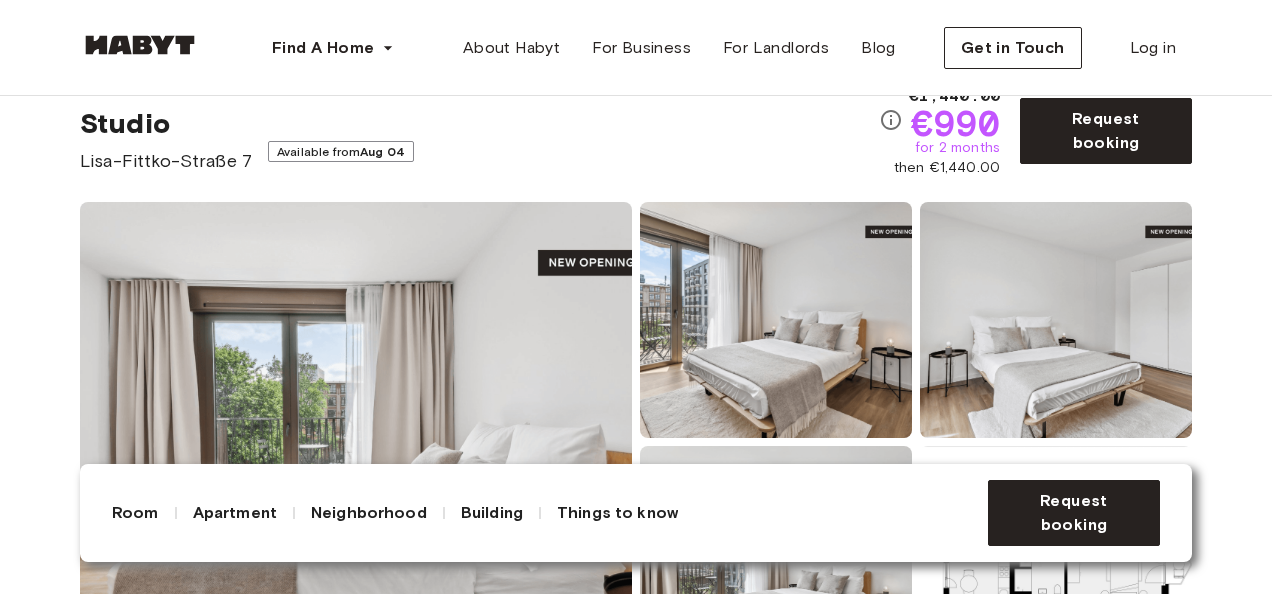 click at bounding box center (356, 442) 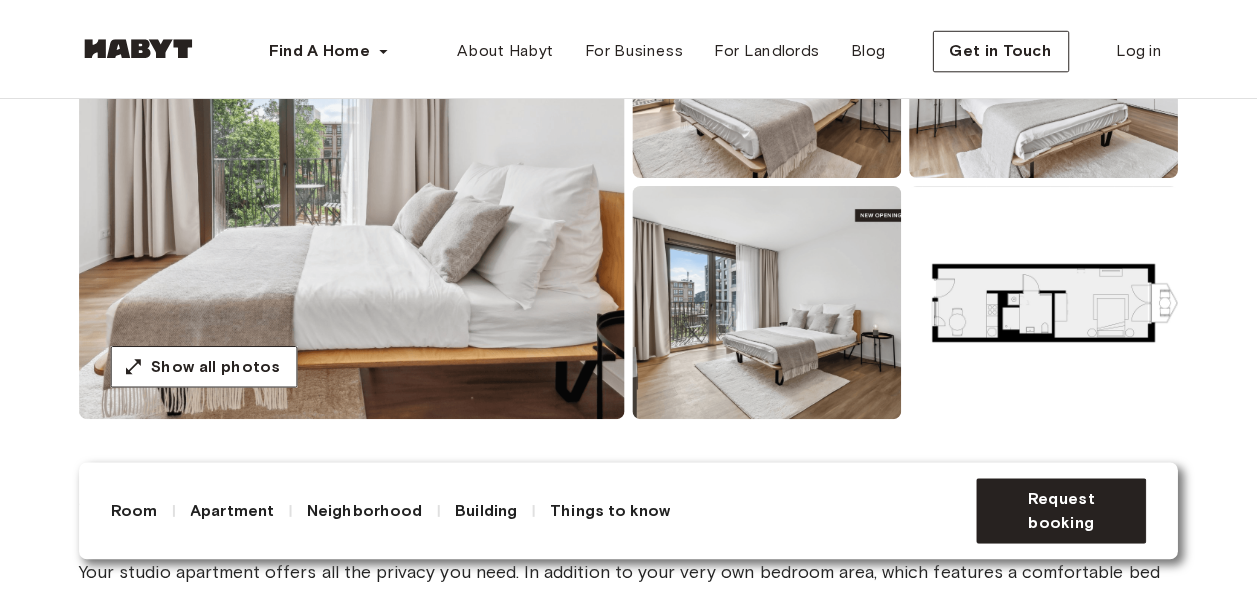 scroll, scrollTop: 0, scrollLeft: 0, axis: both 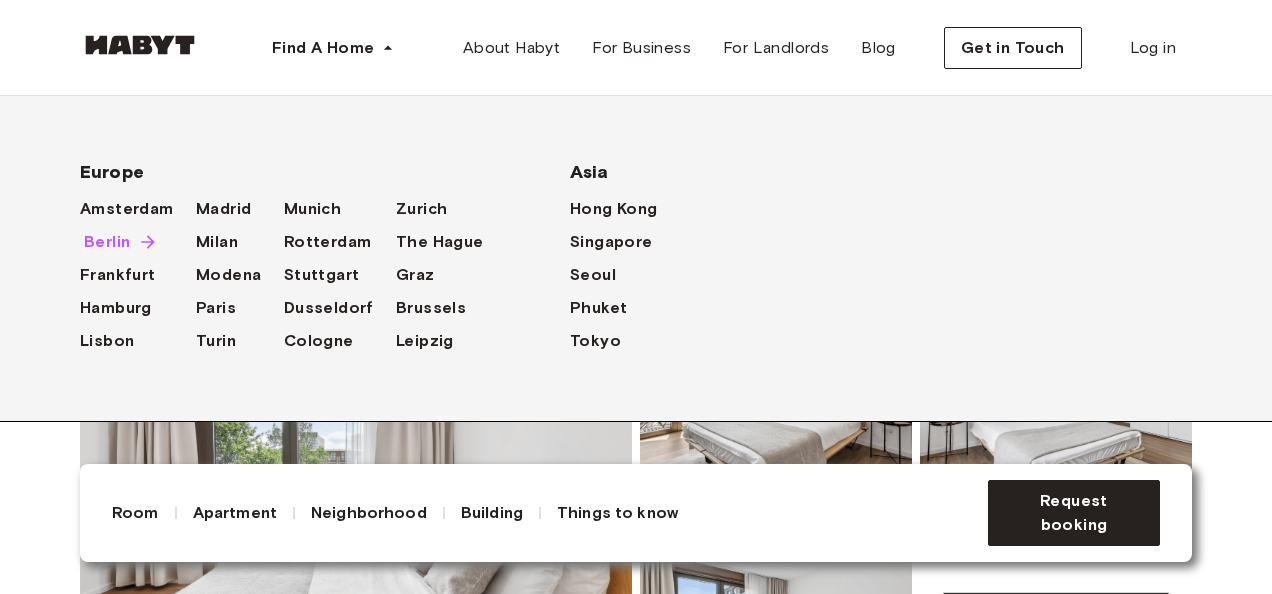 click on "Berlin" at bounding box center [107, 242] 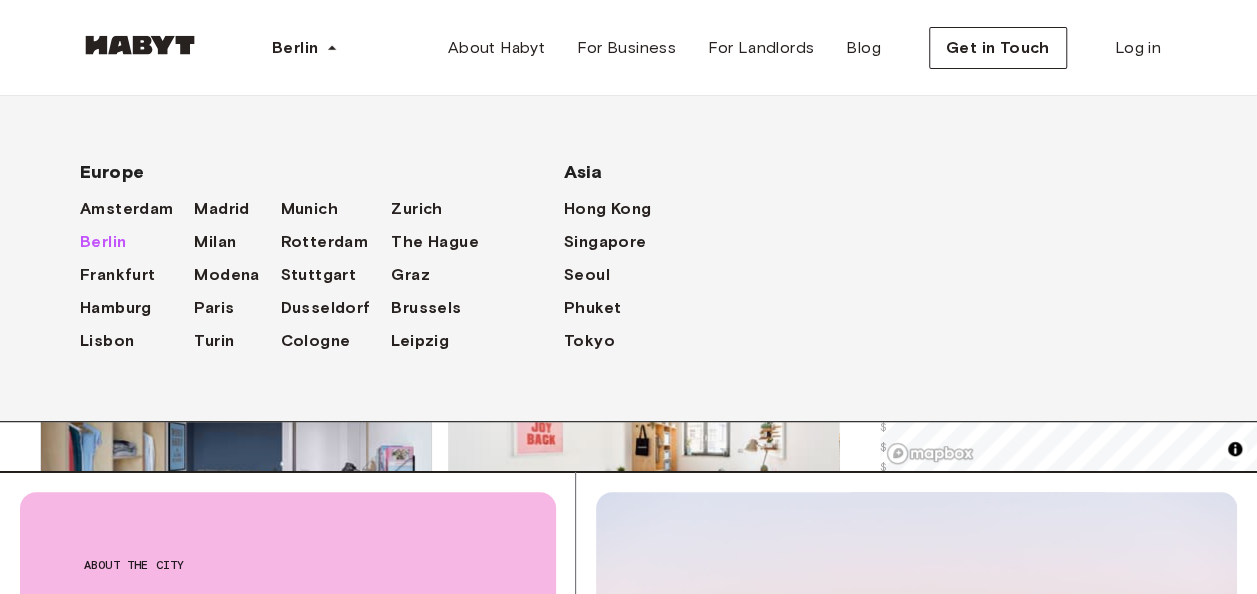 scroll, scrollTop: 399, scrollLeft: 0, axis: vertical 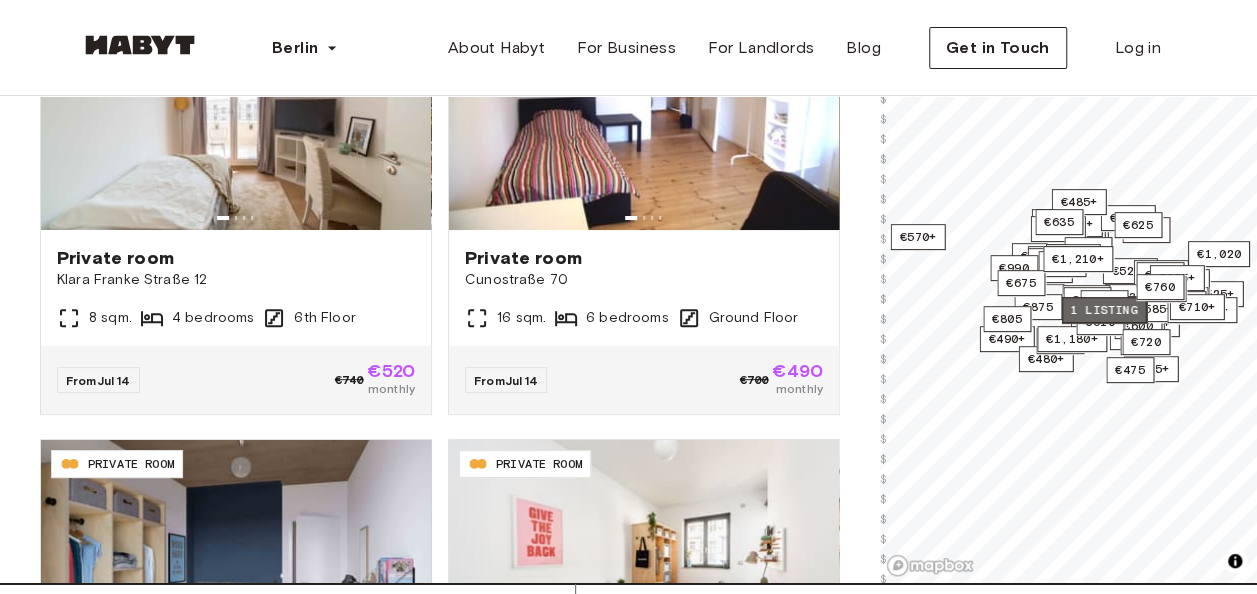 click on "1 listing" at bounding box center [1104, 310] 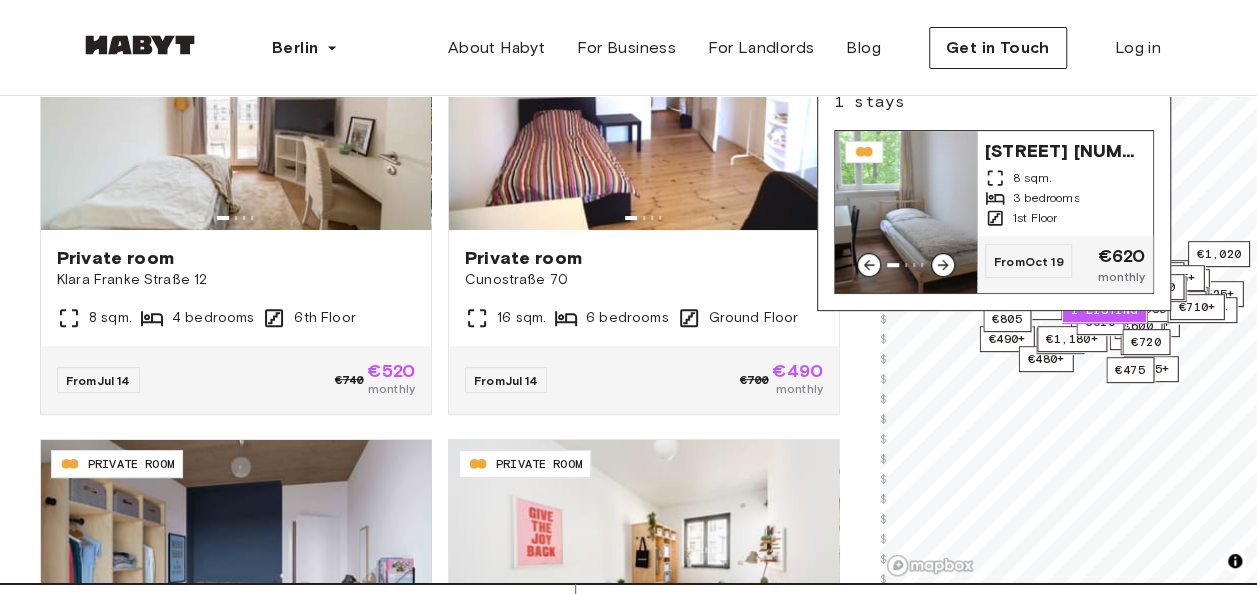 click at bounding box center [906, 212] 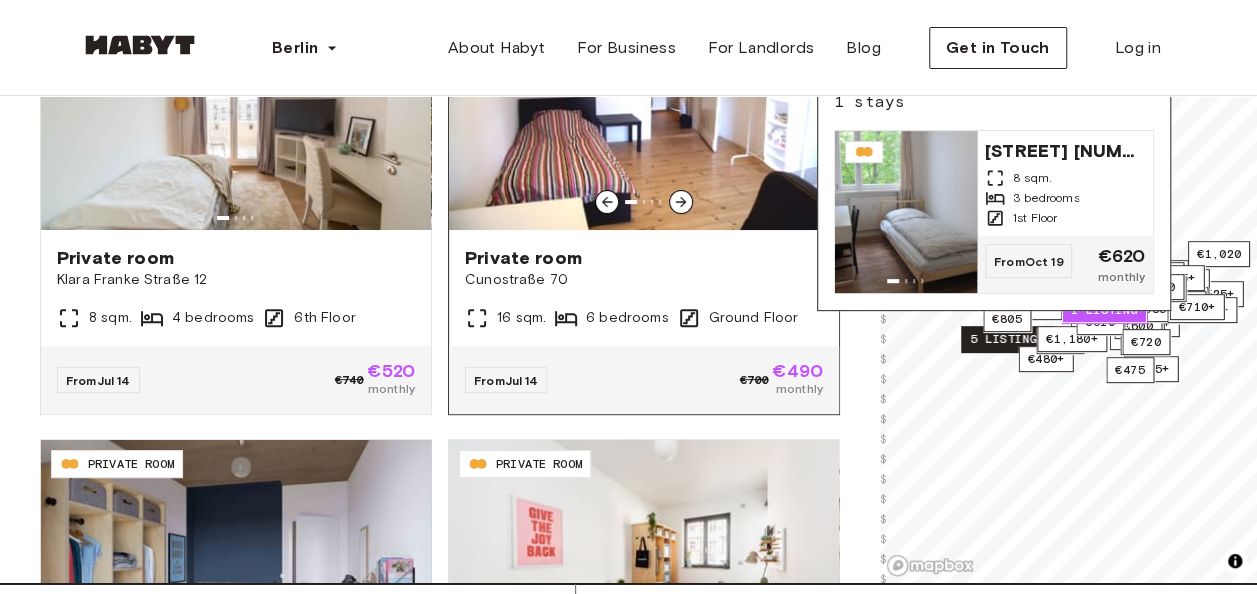 click at bounding box center (644, 110) 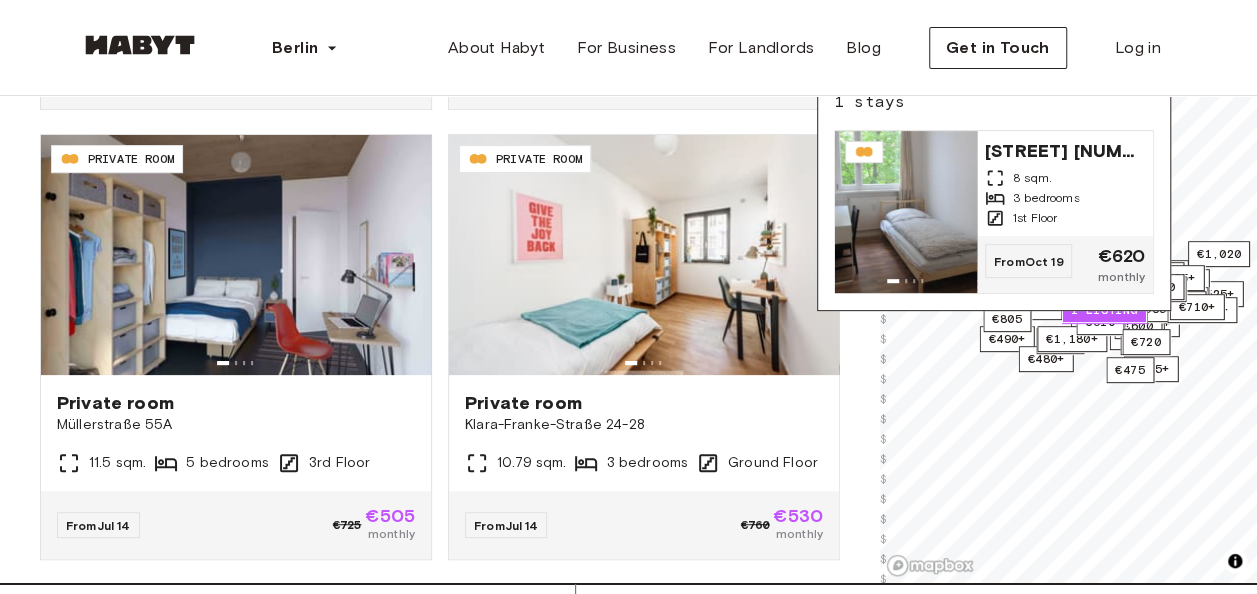 scroll, scrollTop: 306, scrollLeft: 0, axis: vertical 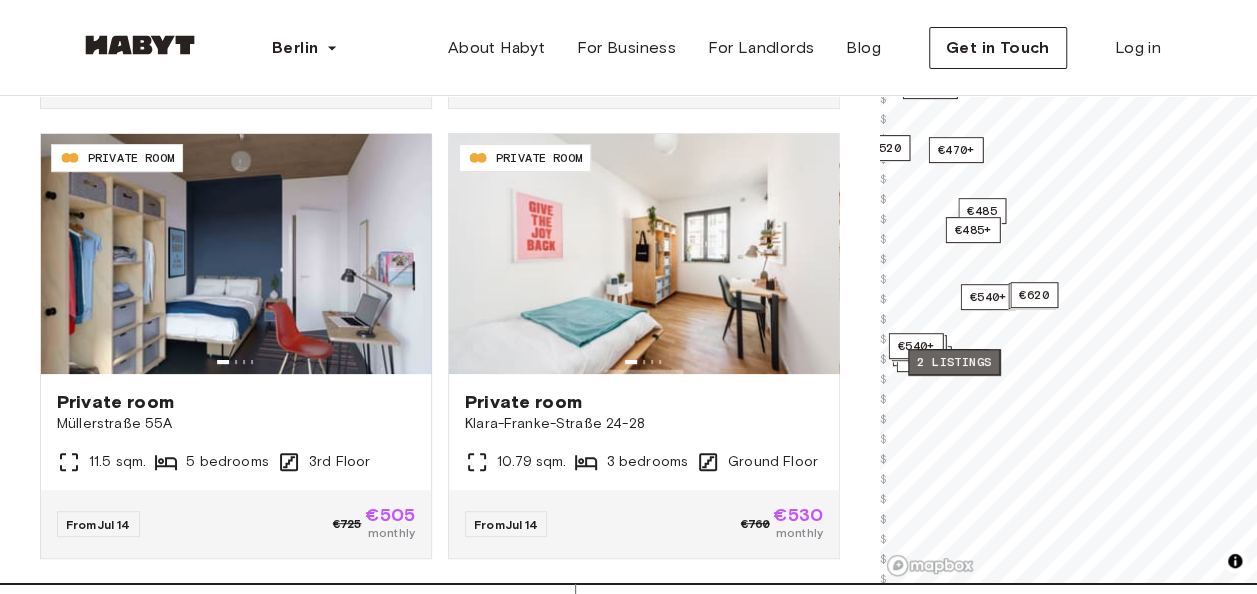 click on "2 listings" at bounding box center [954, 362] 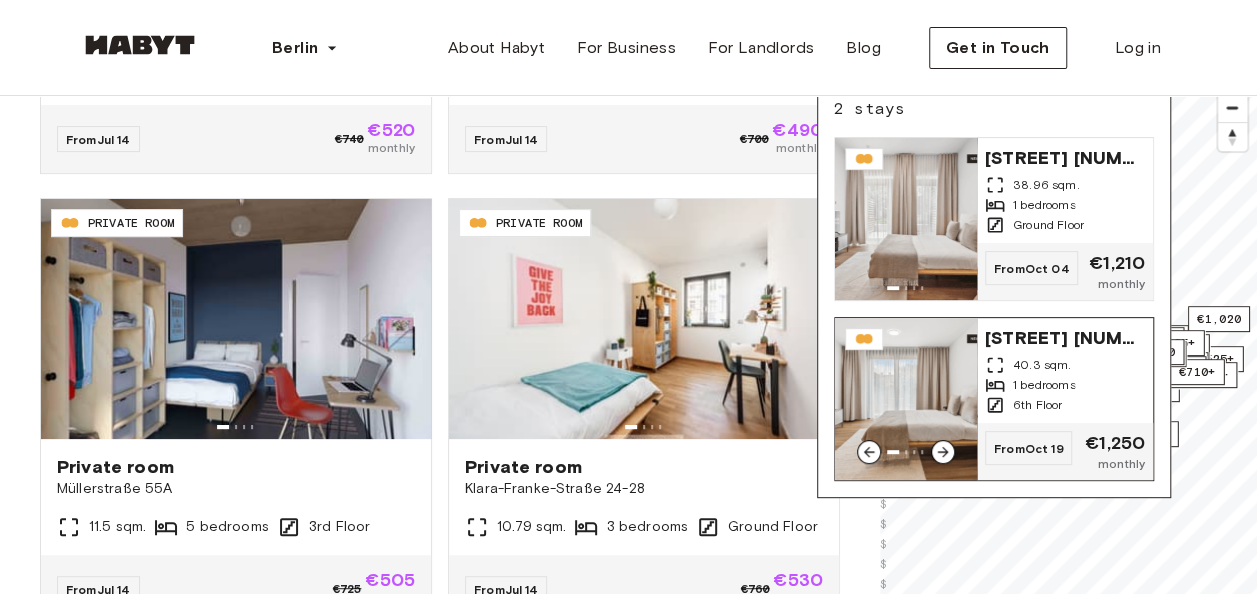 scroll, scrollTop: 222, scrollLeft: 0, axis: vertical 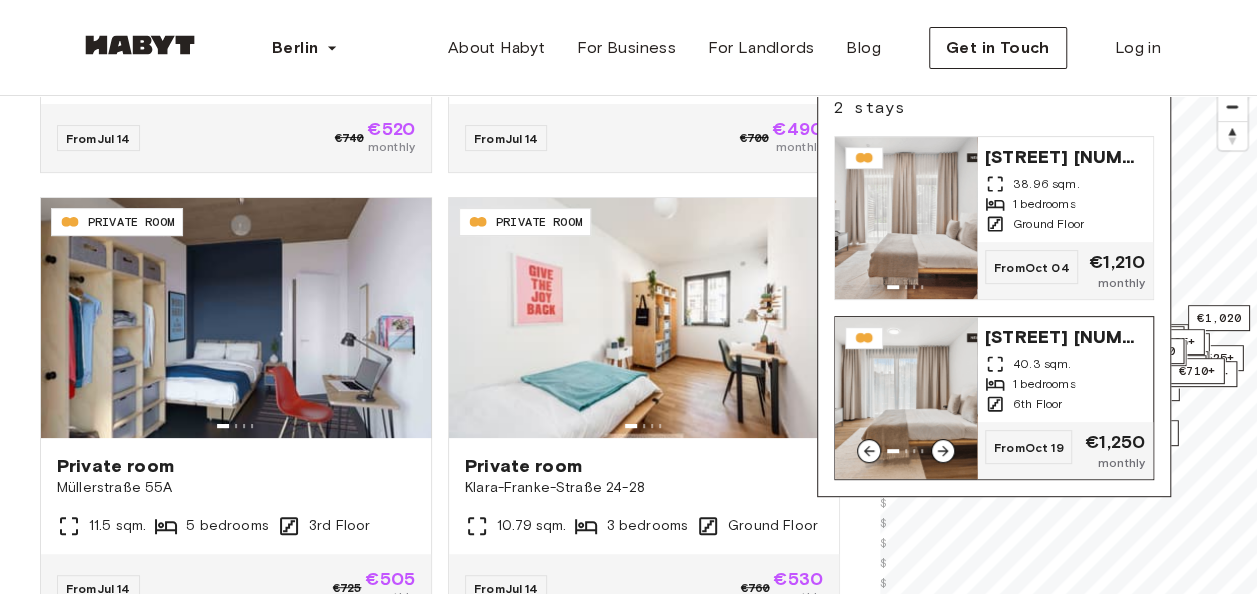 click at bounding box center [906, 398] 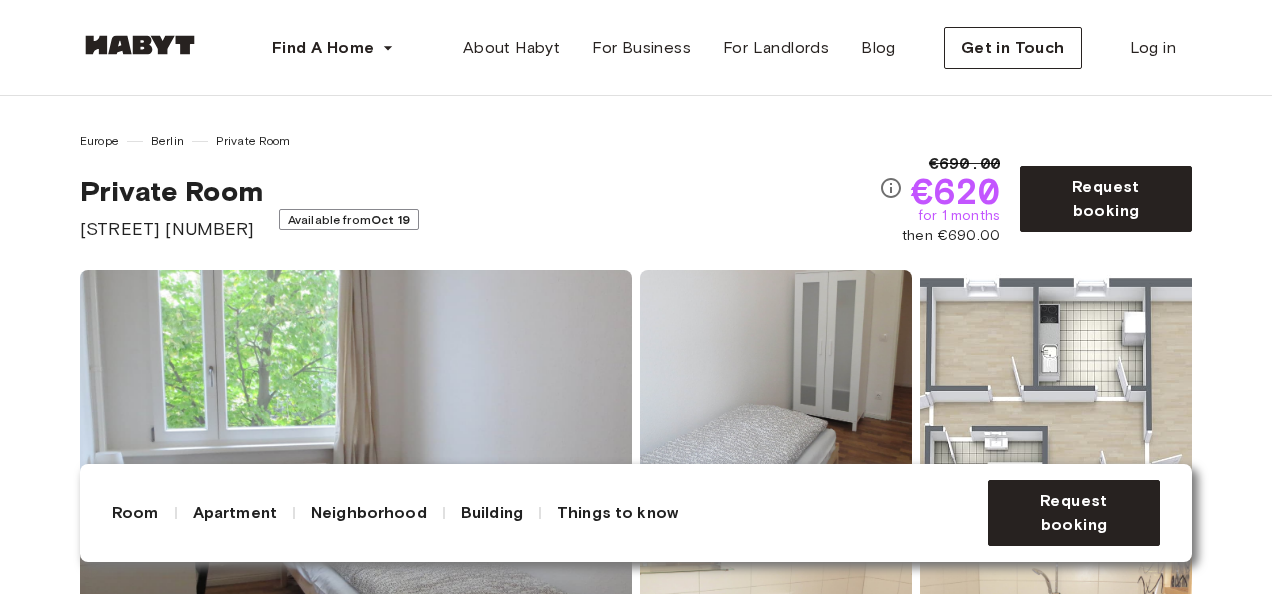 scroll, scrollTop: 44, scrollLeft: 0, axis: vertical 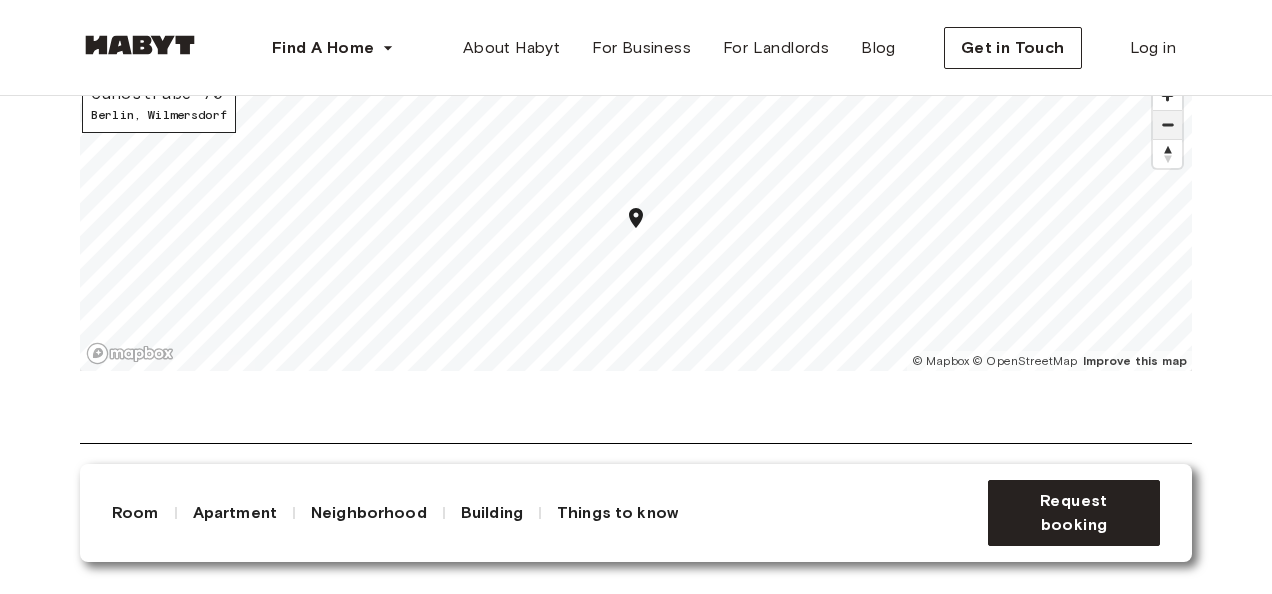 click at bounding box center [1167, 125] 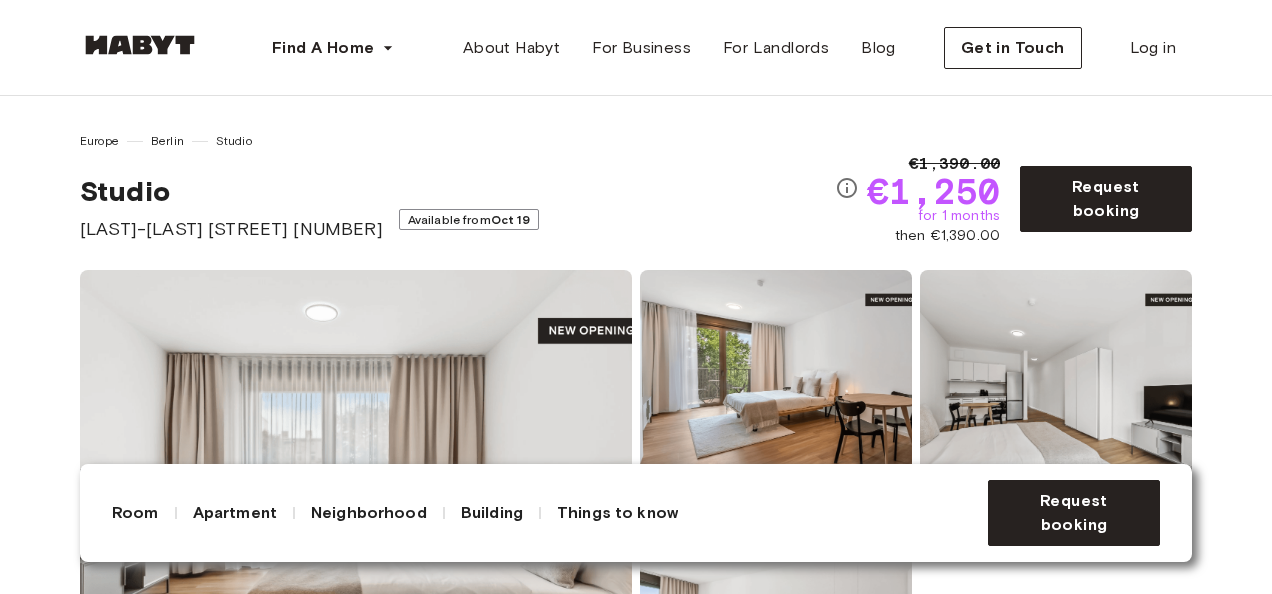 scroll, scrollTop: 264, scrollLeft: 0, axis: vertical 